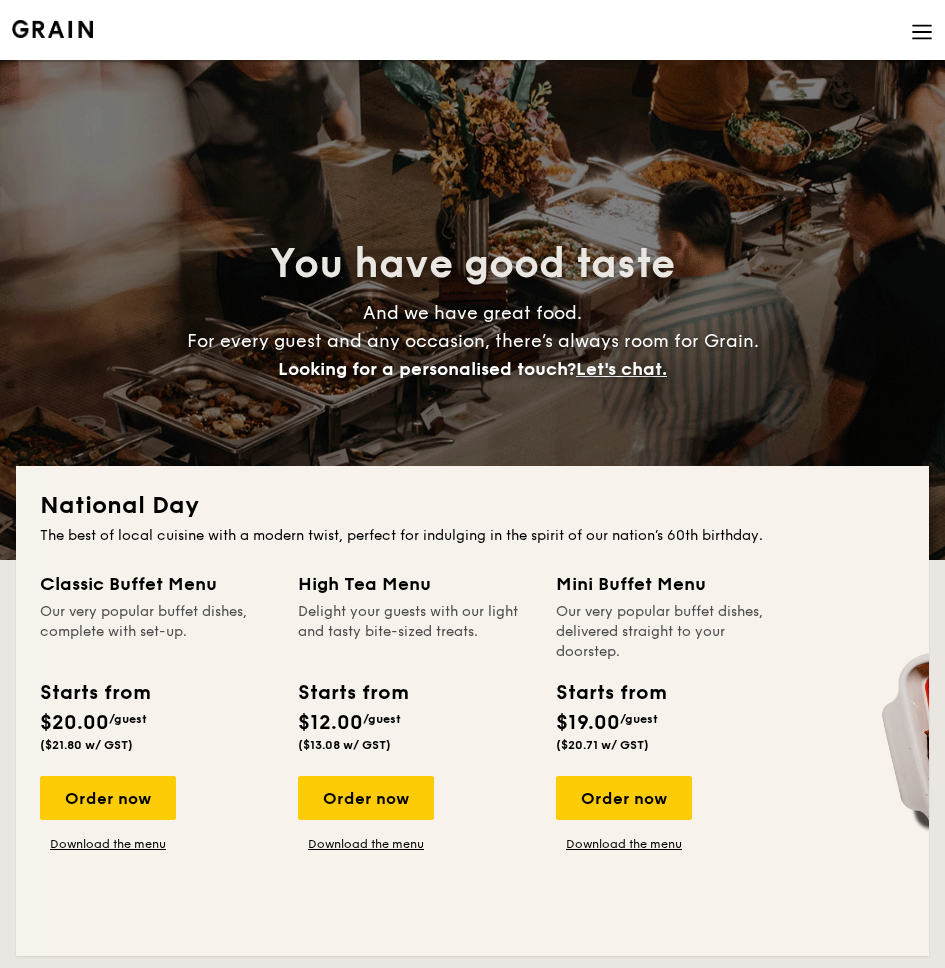 scroll, scrollTop: 0, scrollLeft: 0, axis: both 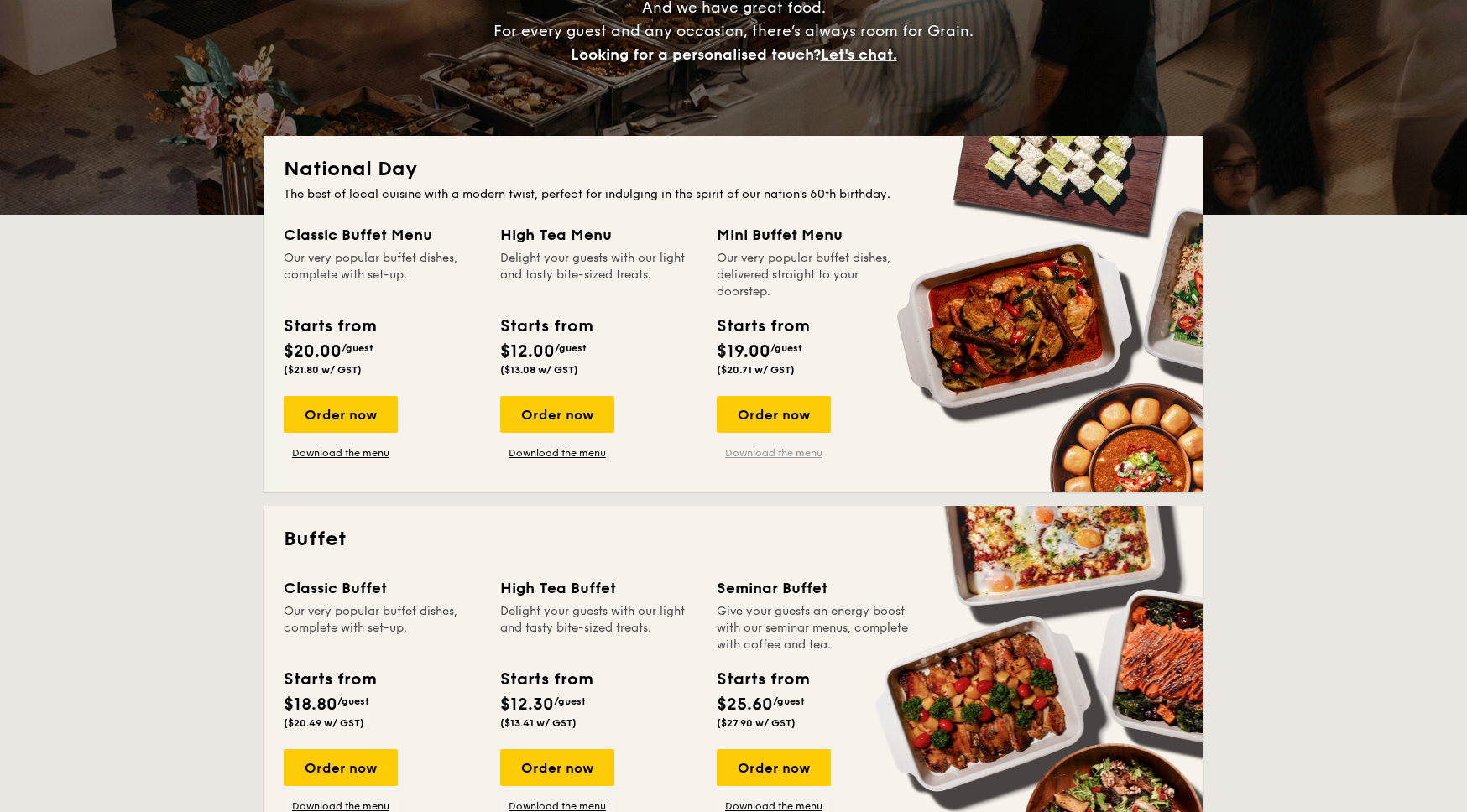 click on "Download the menu" at bounding box center (774, 453) 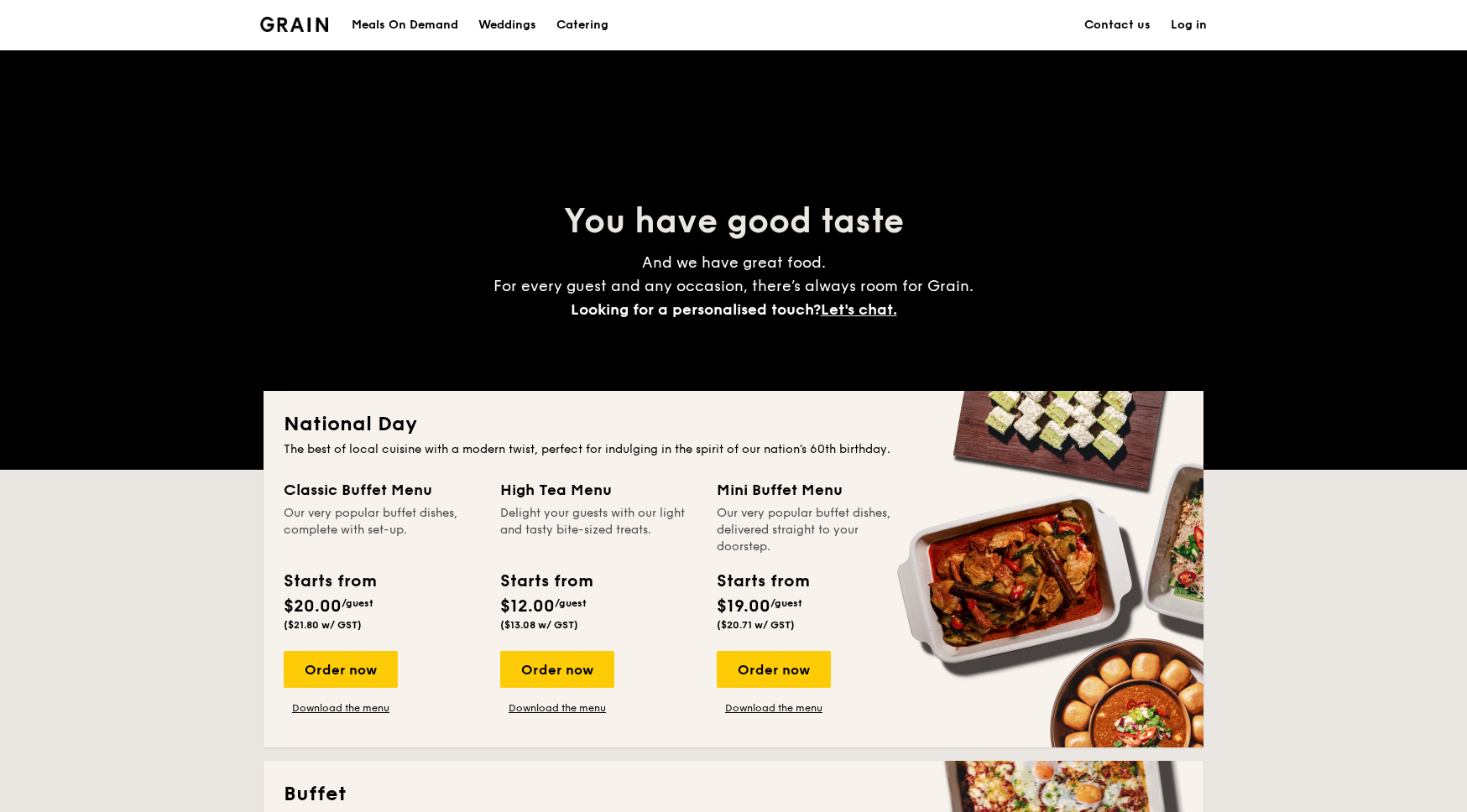 scroll, scrollTop: 0, scrollLeft: 0, axis: both 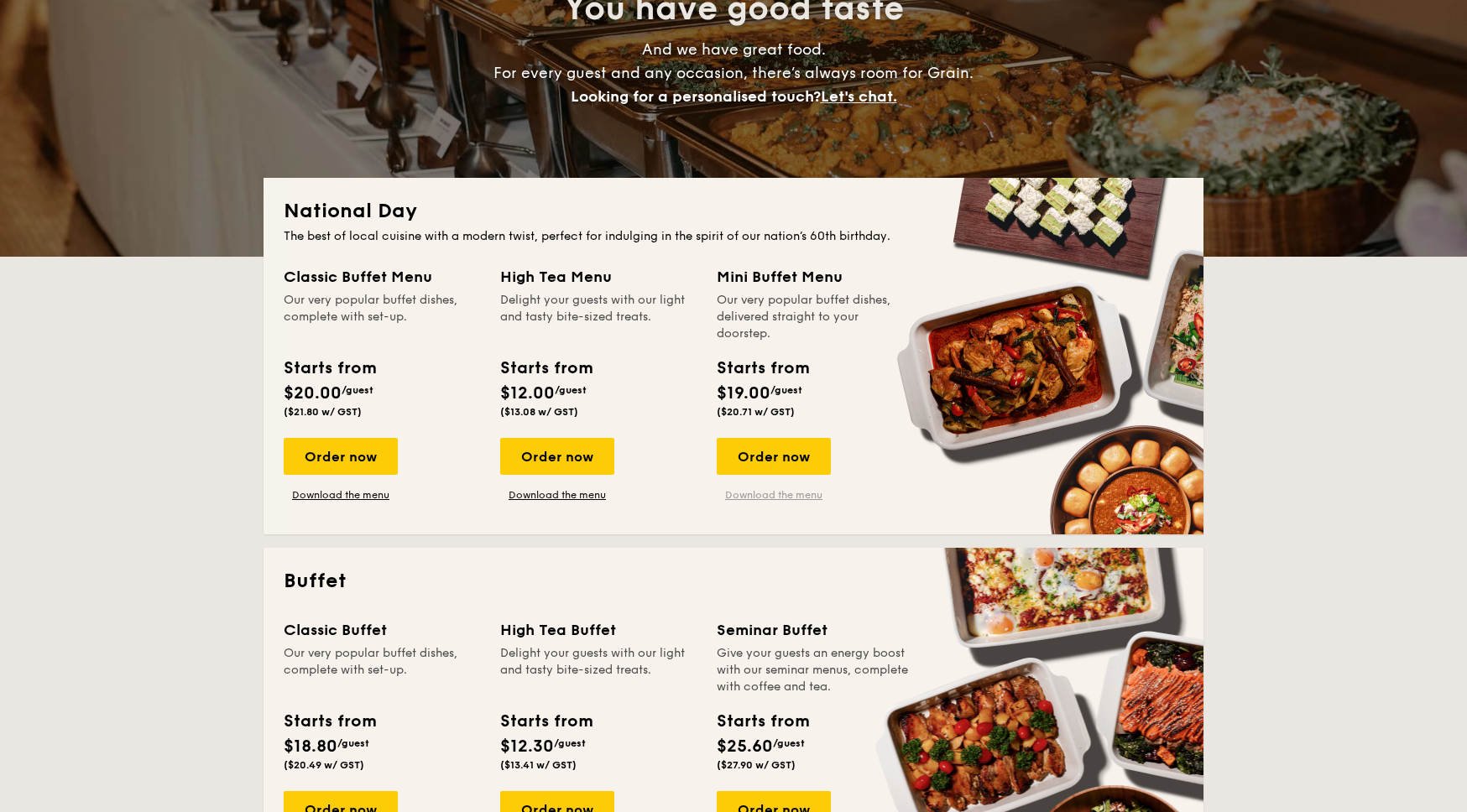 click on "Download the menu" at bounding box center (774, 495) 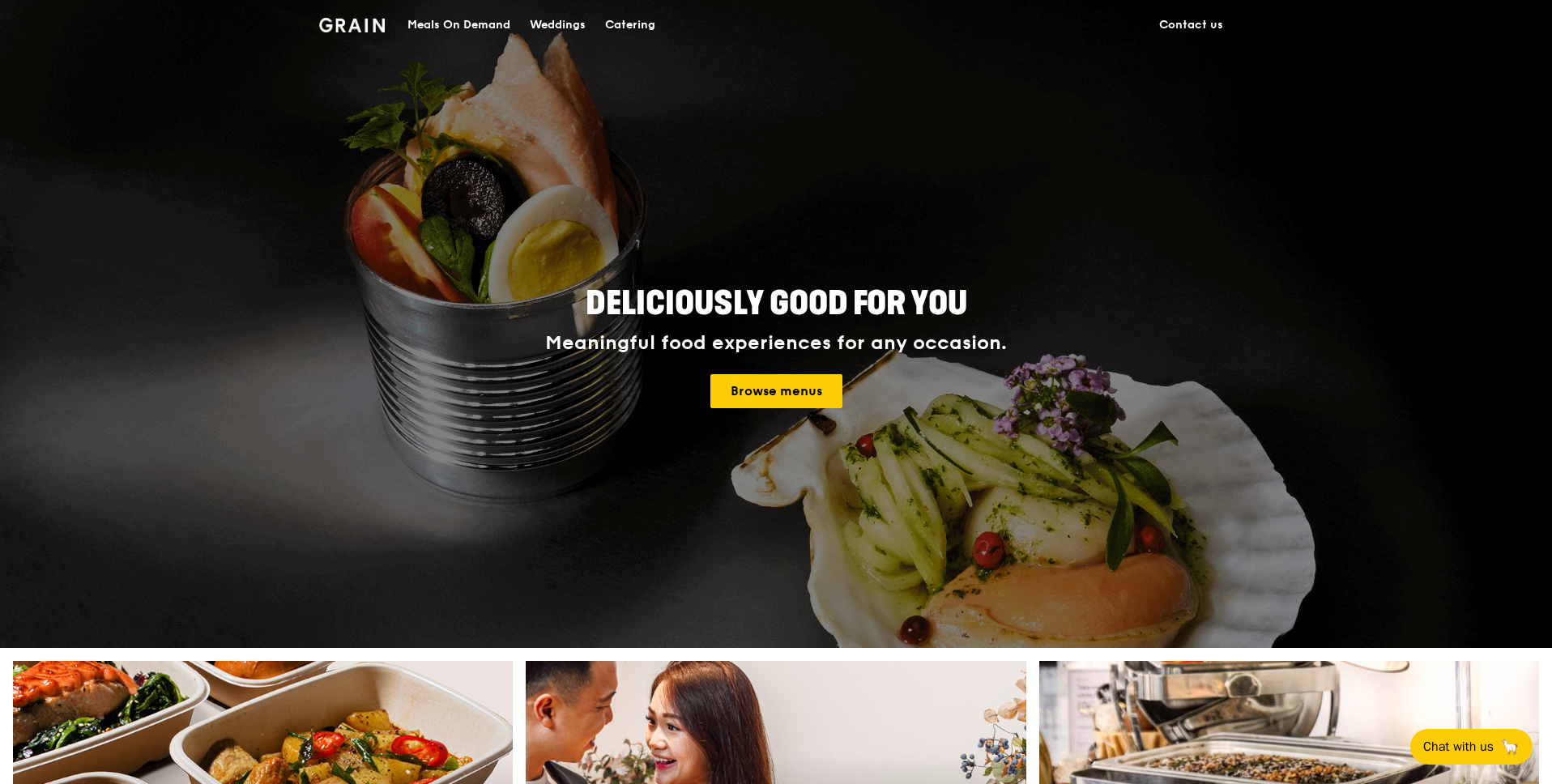 scroll, scrollTop: 236, scrollLeft: 0, axis: vertical 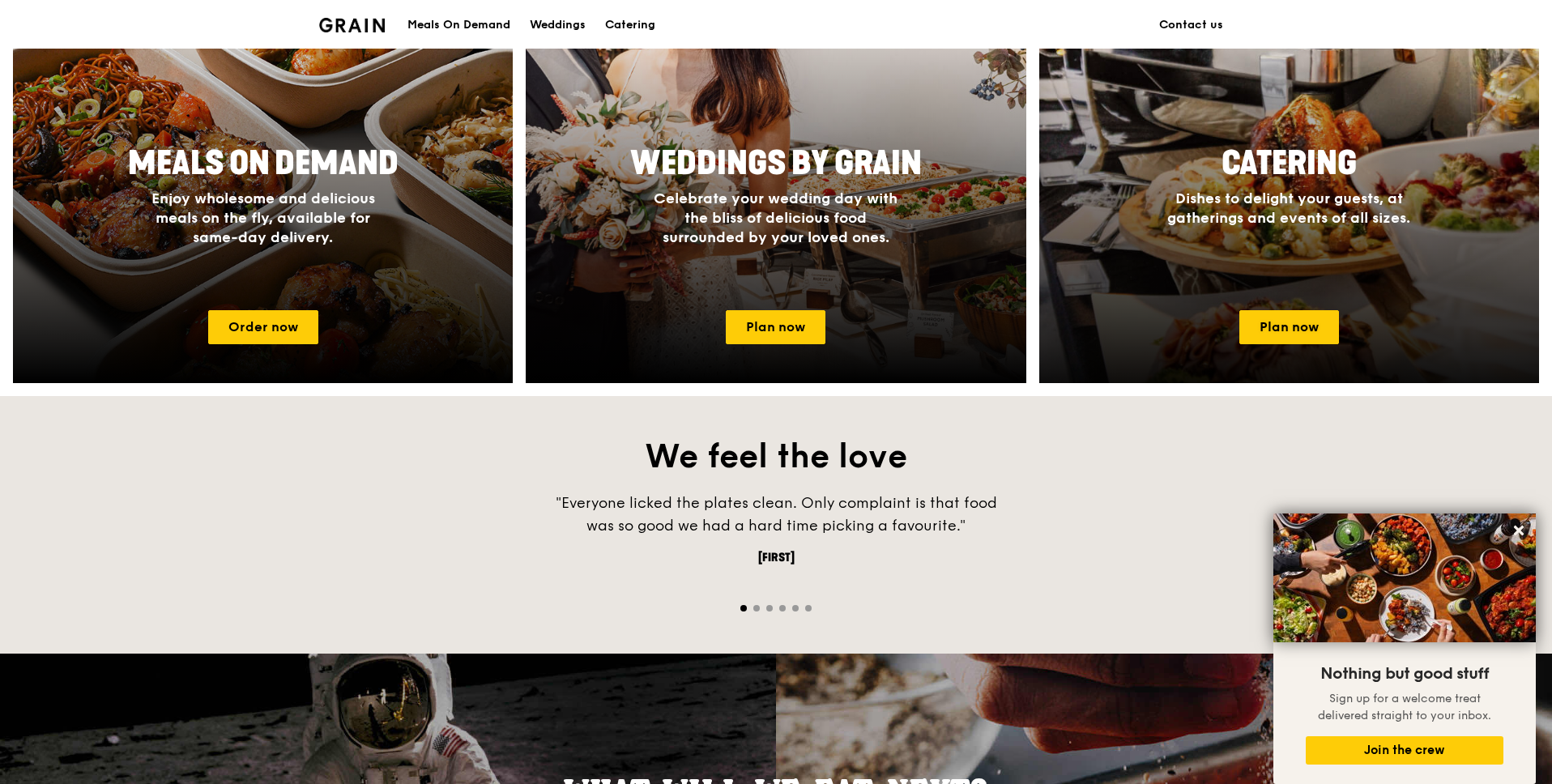click on "Catering Dishes to delight your guests, at gatherings and events of all sizes." at bounding box center [1289, 185] 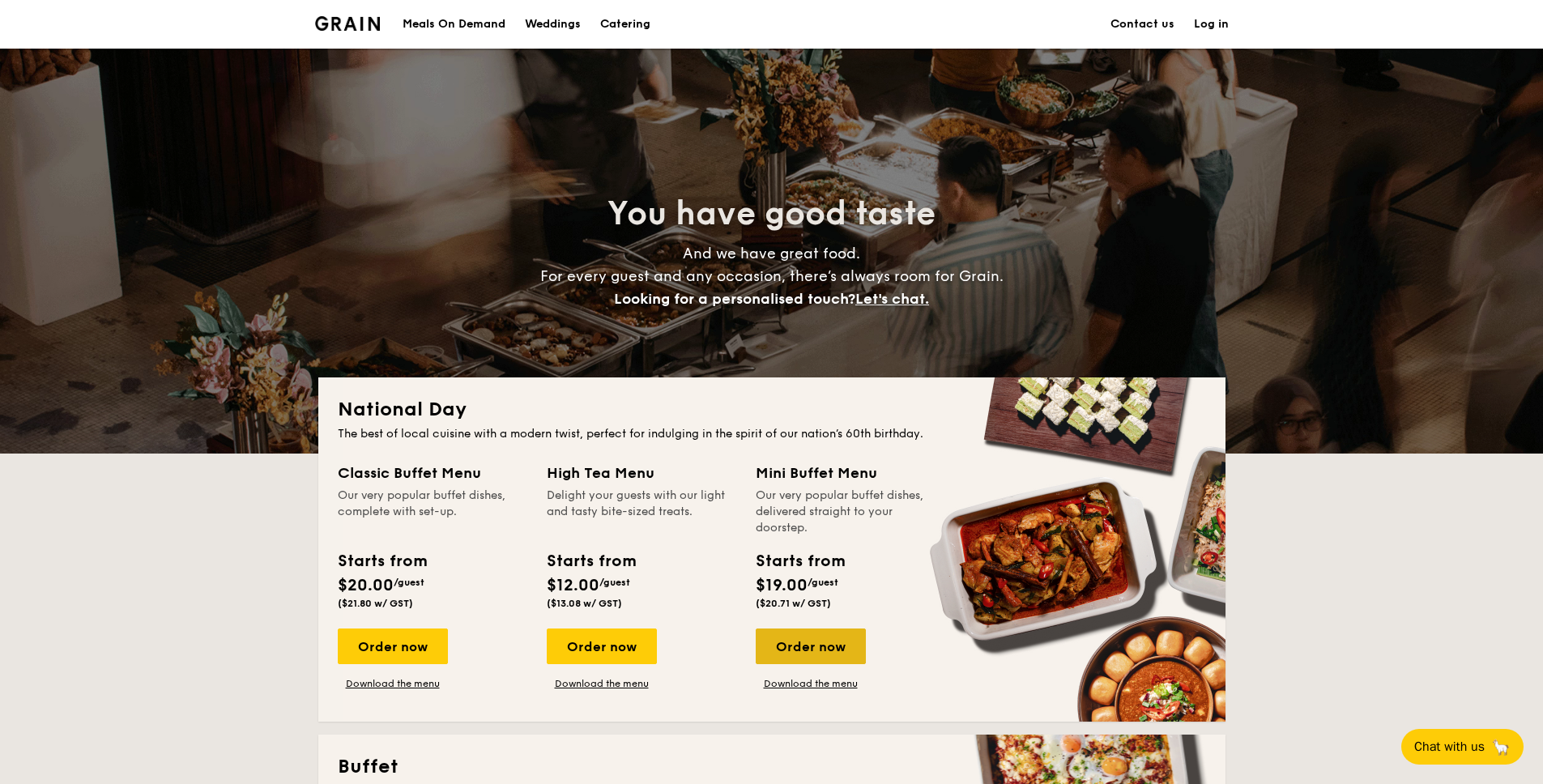 scroll, scrollTop: 0, scrollLeft: 0, axis: both 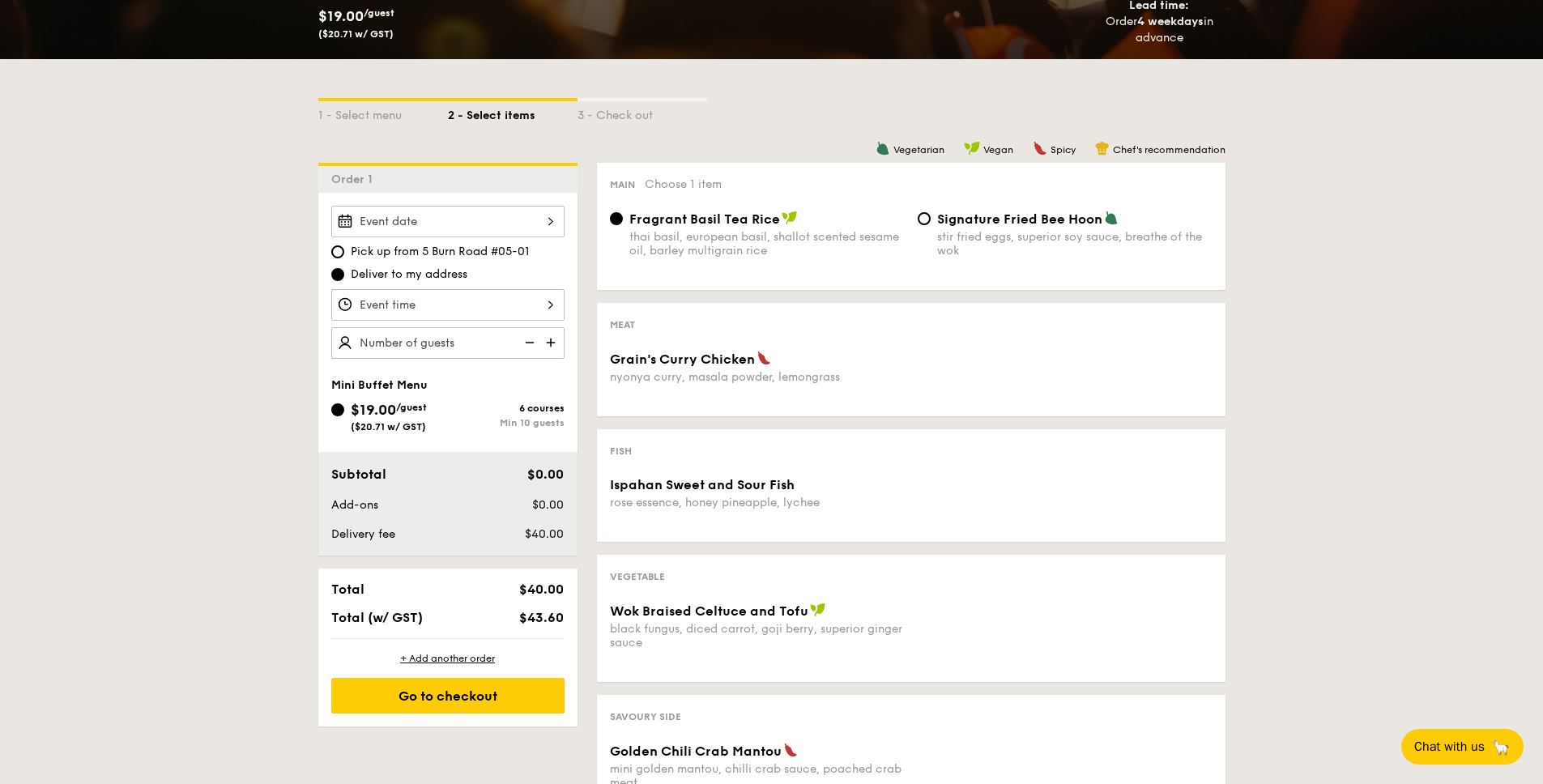 click at bounding box center [552, 343] 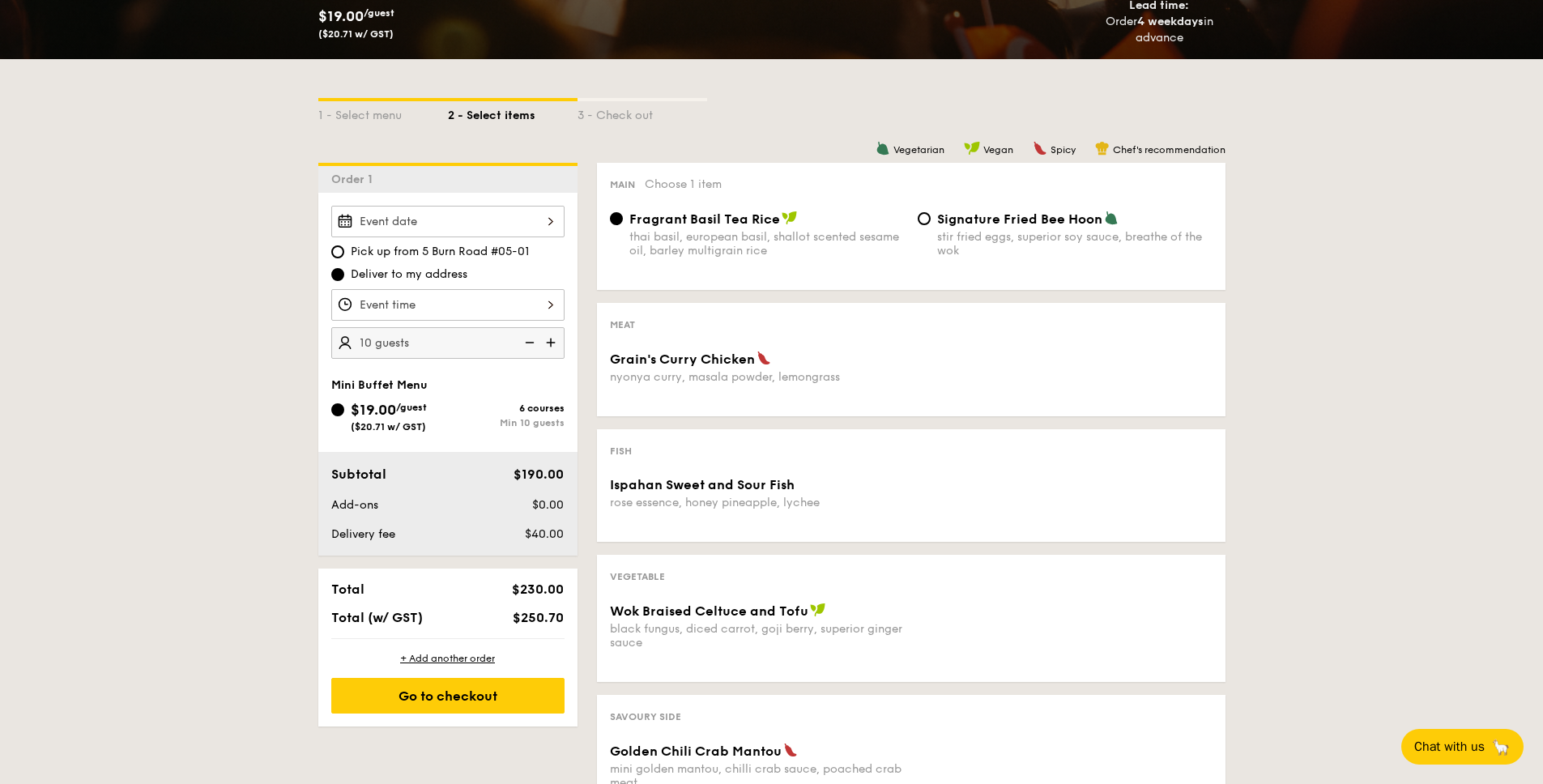 click at bounding box center (552, 343) 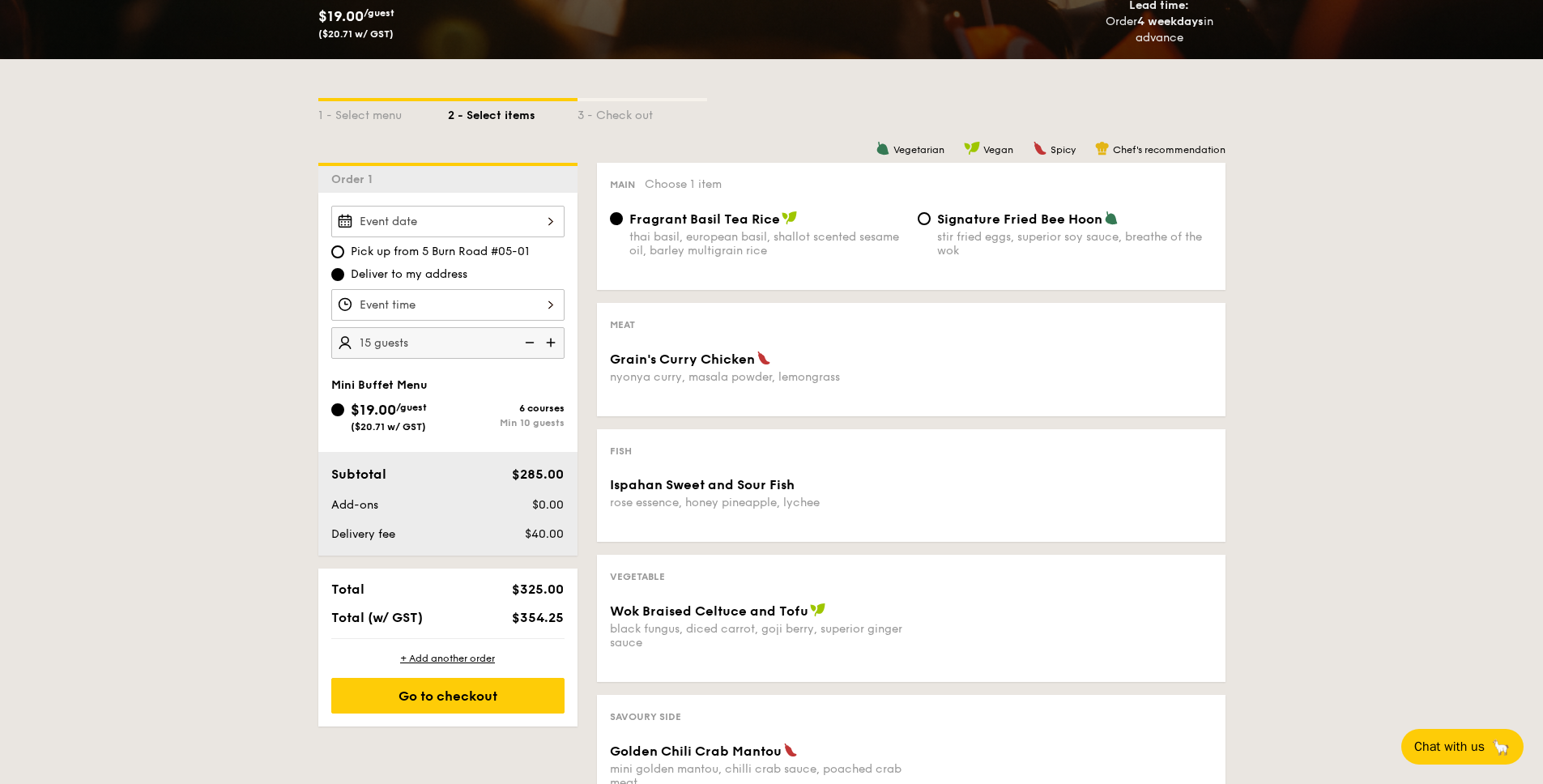 click at bounding box center [552, 343] 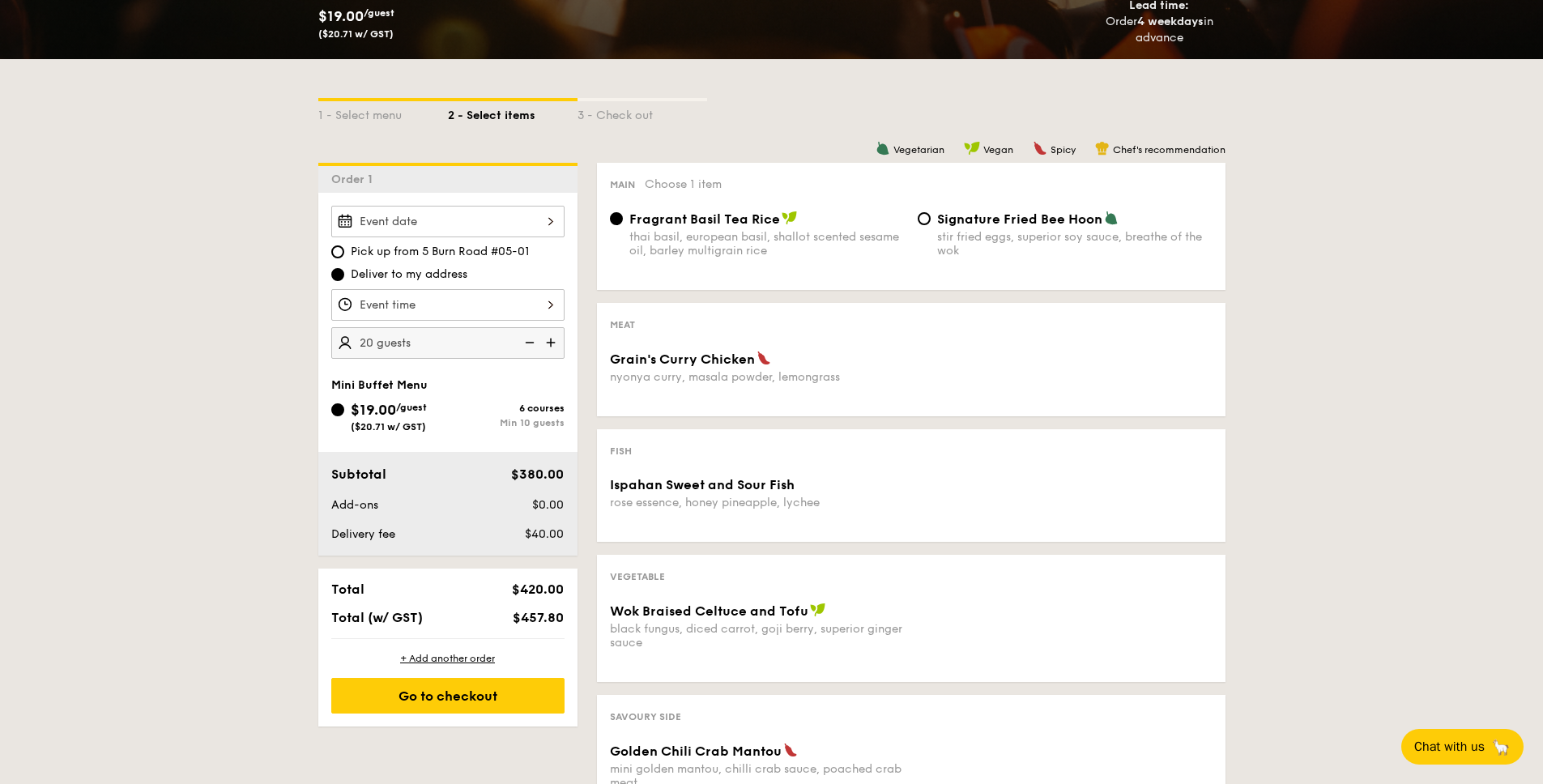 click at bounding box center [552, 343] 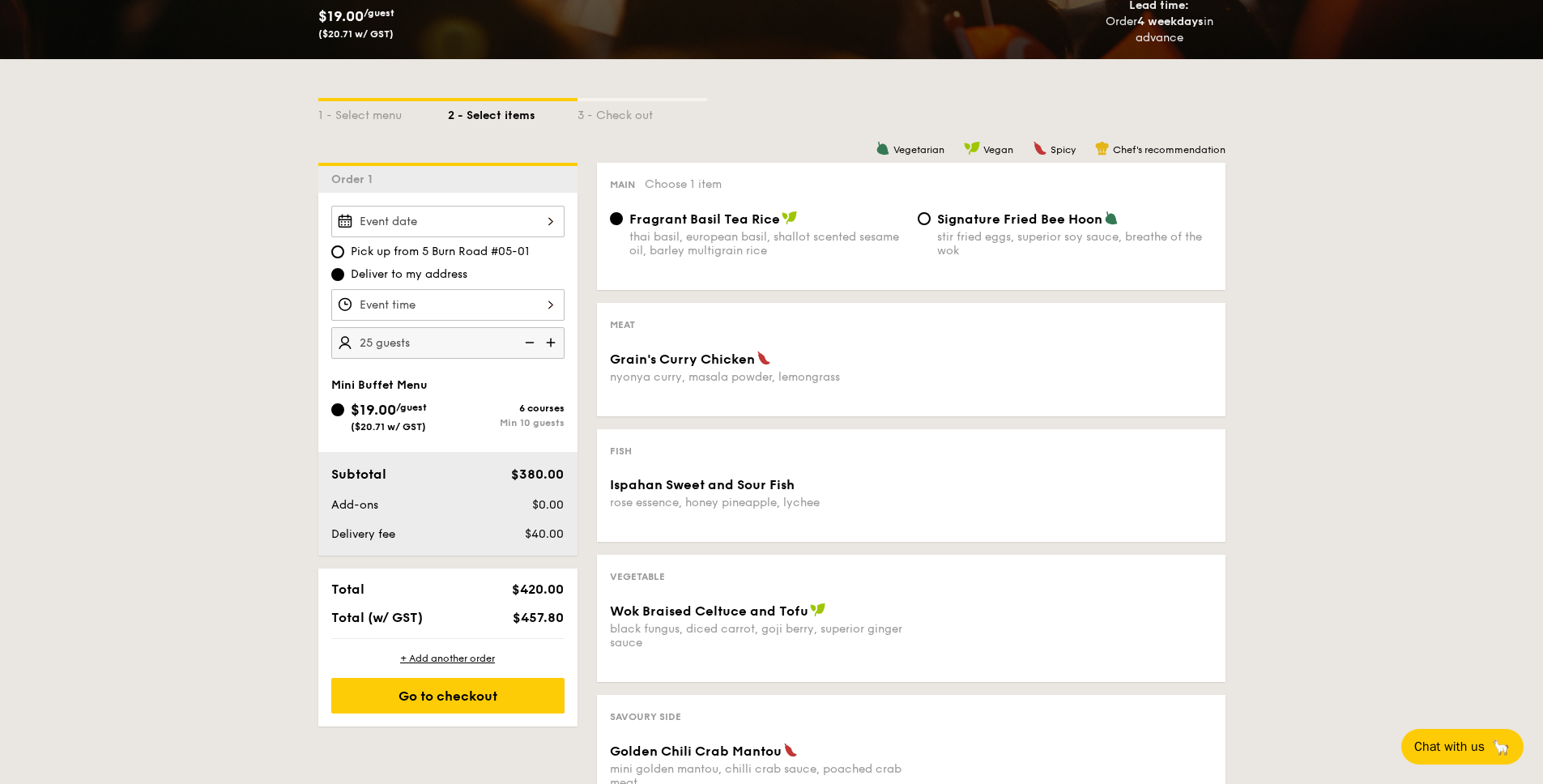 click at bounding box center [552, 343] 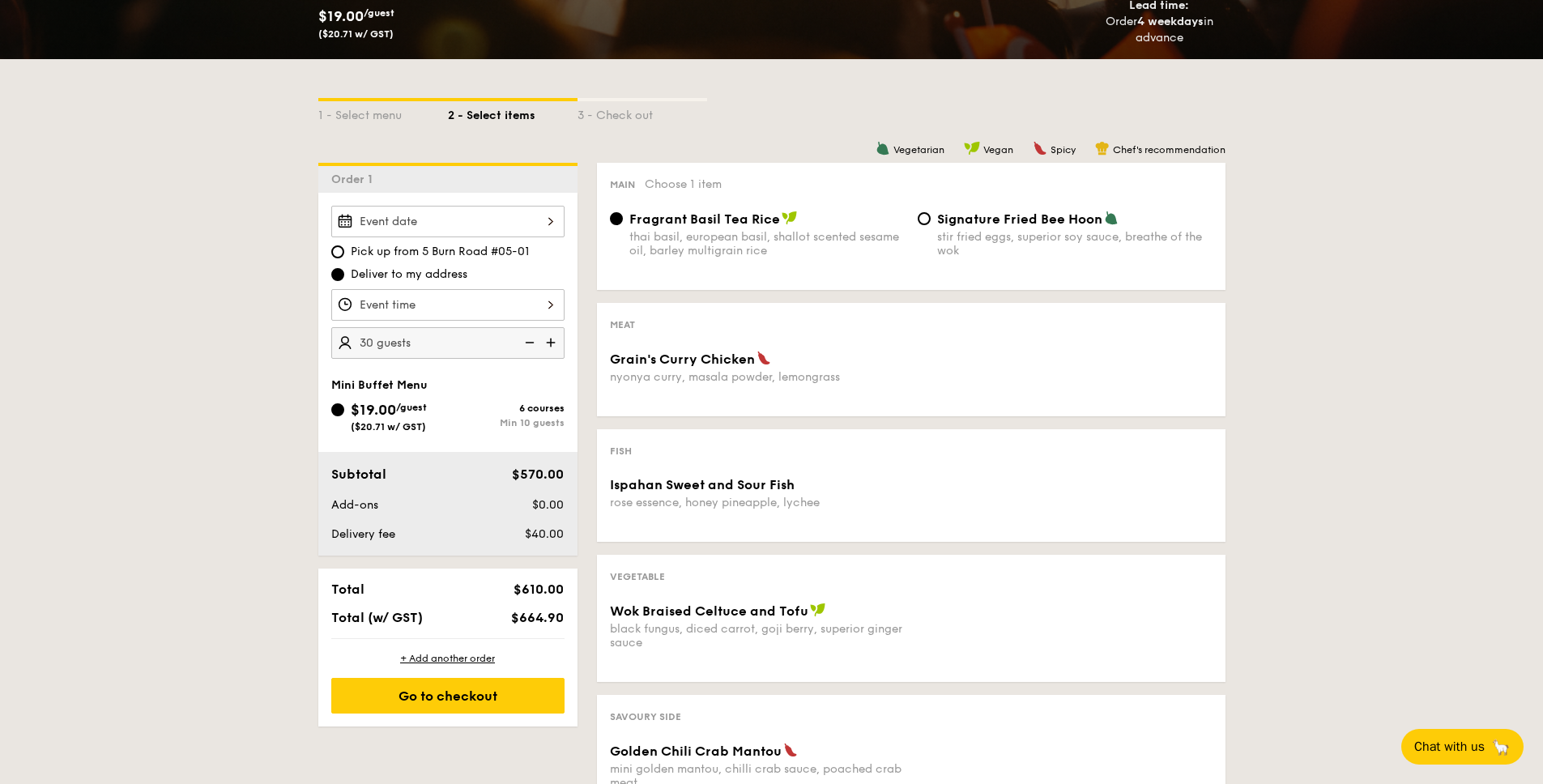 click at bounding box center (552, 343) 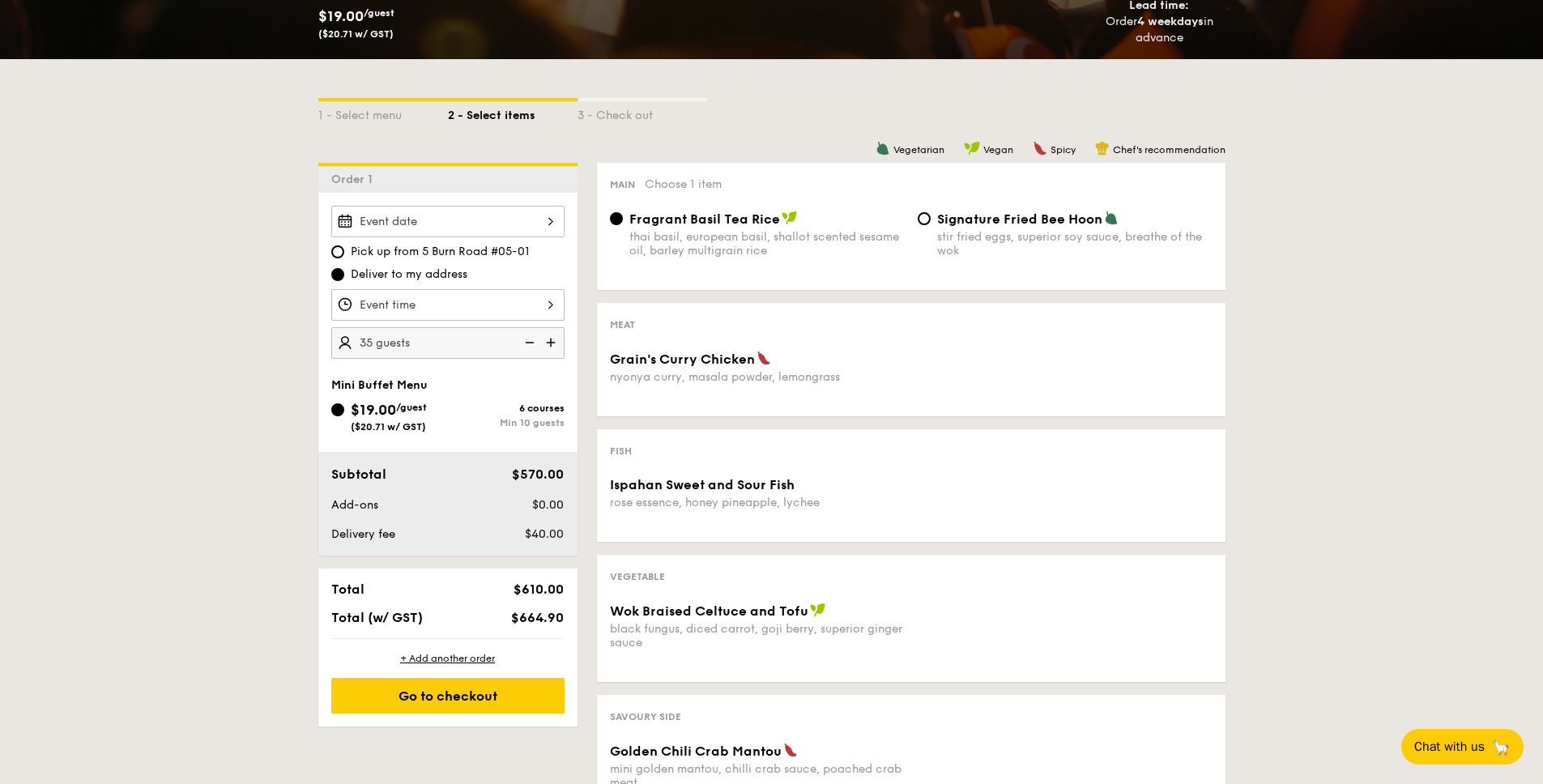 click at bounding box center (552, 343) 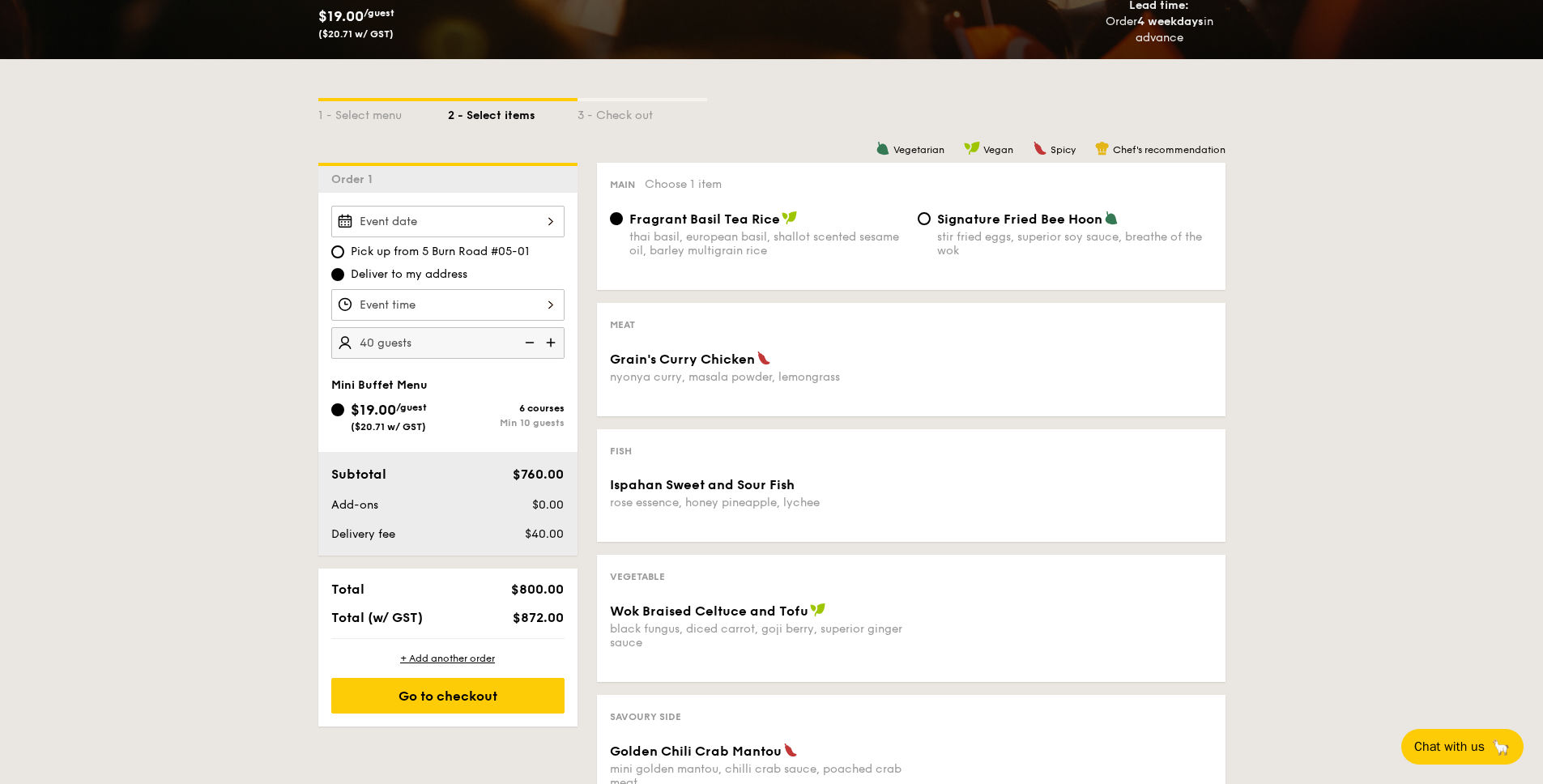 click at bounding box center (552, 343) 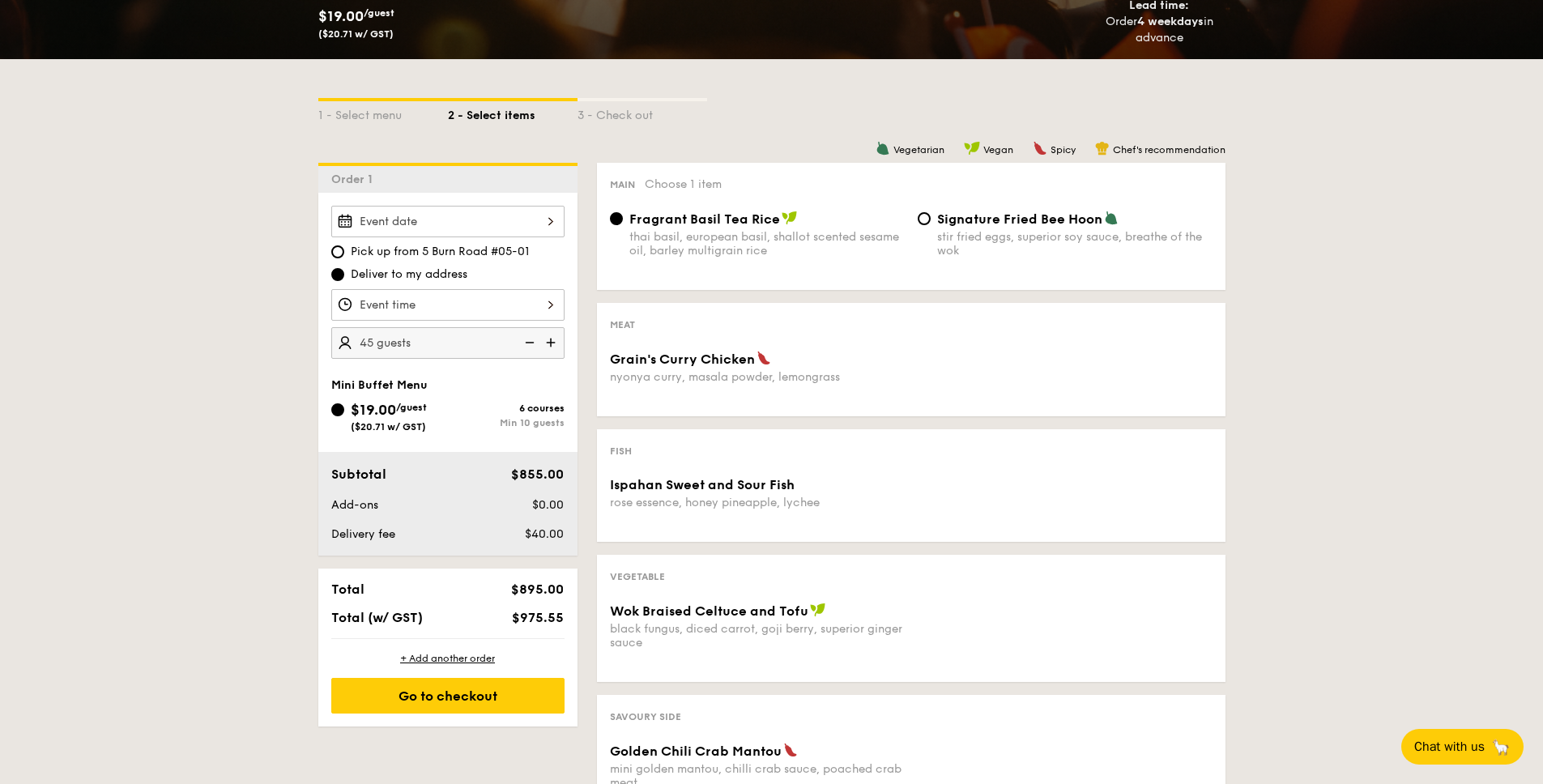 click at bounding box center [552, 343] 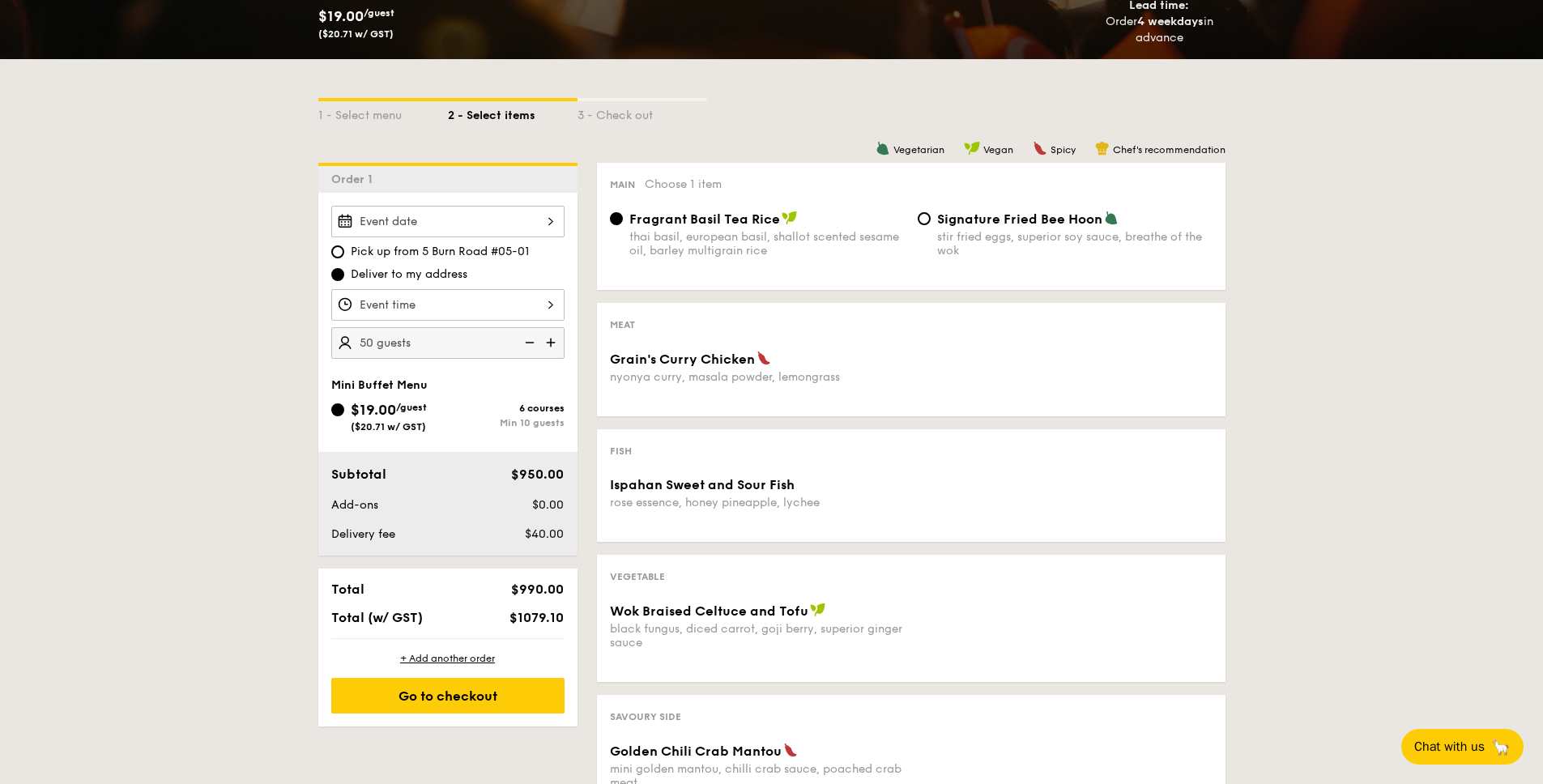 click at bounding box center [552, 343] 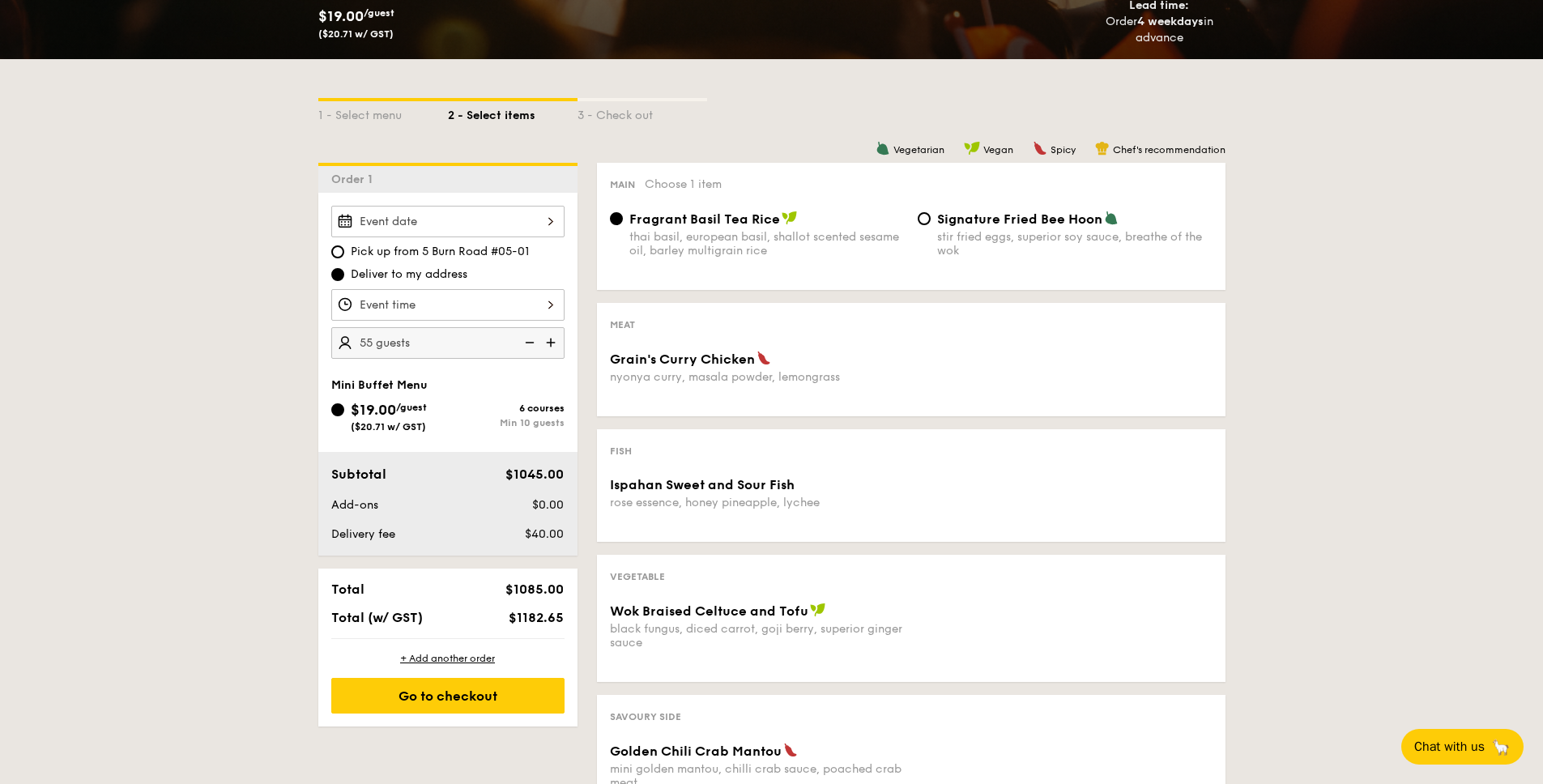 click at bounding box center [552, 343] 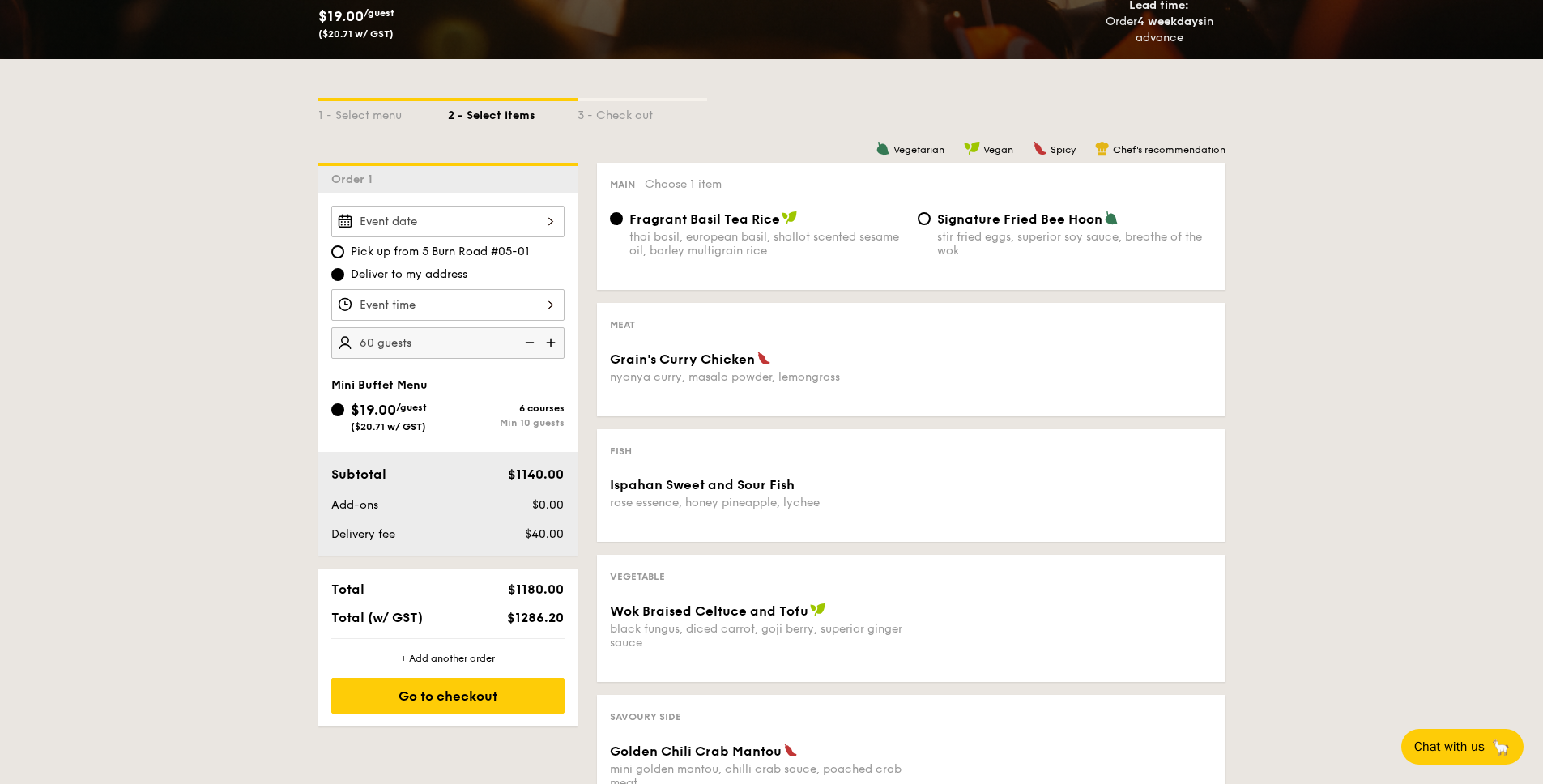 click on "1 - Select menu
2 - Select items
3 - Check out
Order 1
Pick up from 5 Burn Road #05-01
Deliver to my address
60 guests
Mini Buffet Menu
$19.00
/guest
($20.71 w/ GST)
6 courses
Min 10 guests
Subtotal
$1140.00
Add-ons
$0.00
Delivery fee
$40.00
Total
$1180.00
Total (w/ GST)
$1286.20
+ Add another order
Go to checkout
+ Add another order
Go to checkout
- $1286.20
Order 1
Edit order
60 guests
$19/guest
Subtotal
$1140.00
Add-ons
$0.00
Delivery fee" at bounding box center (771, 517) 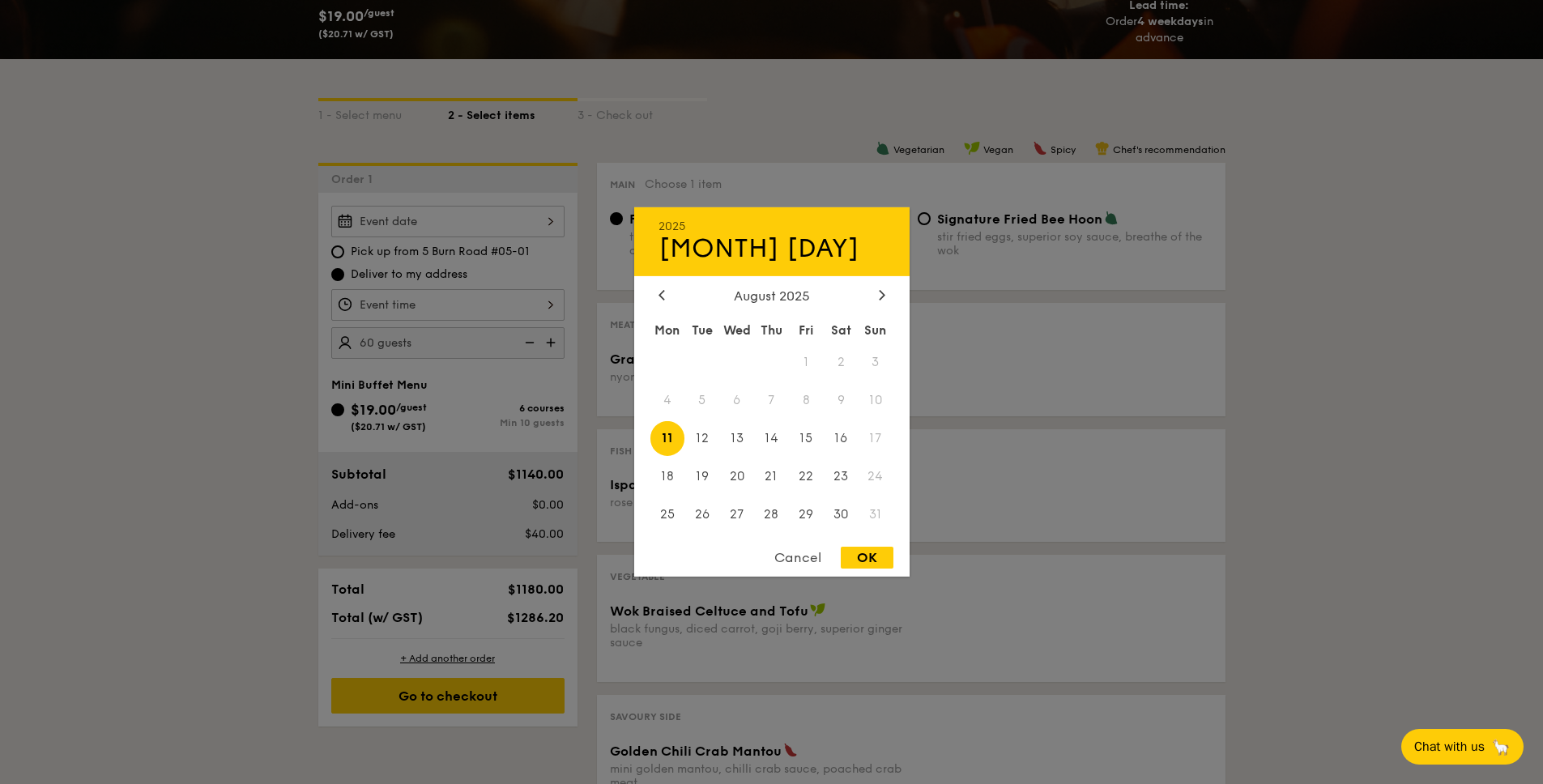 click on "10" at bounding box center [876, 400] 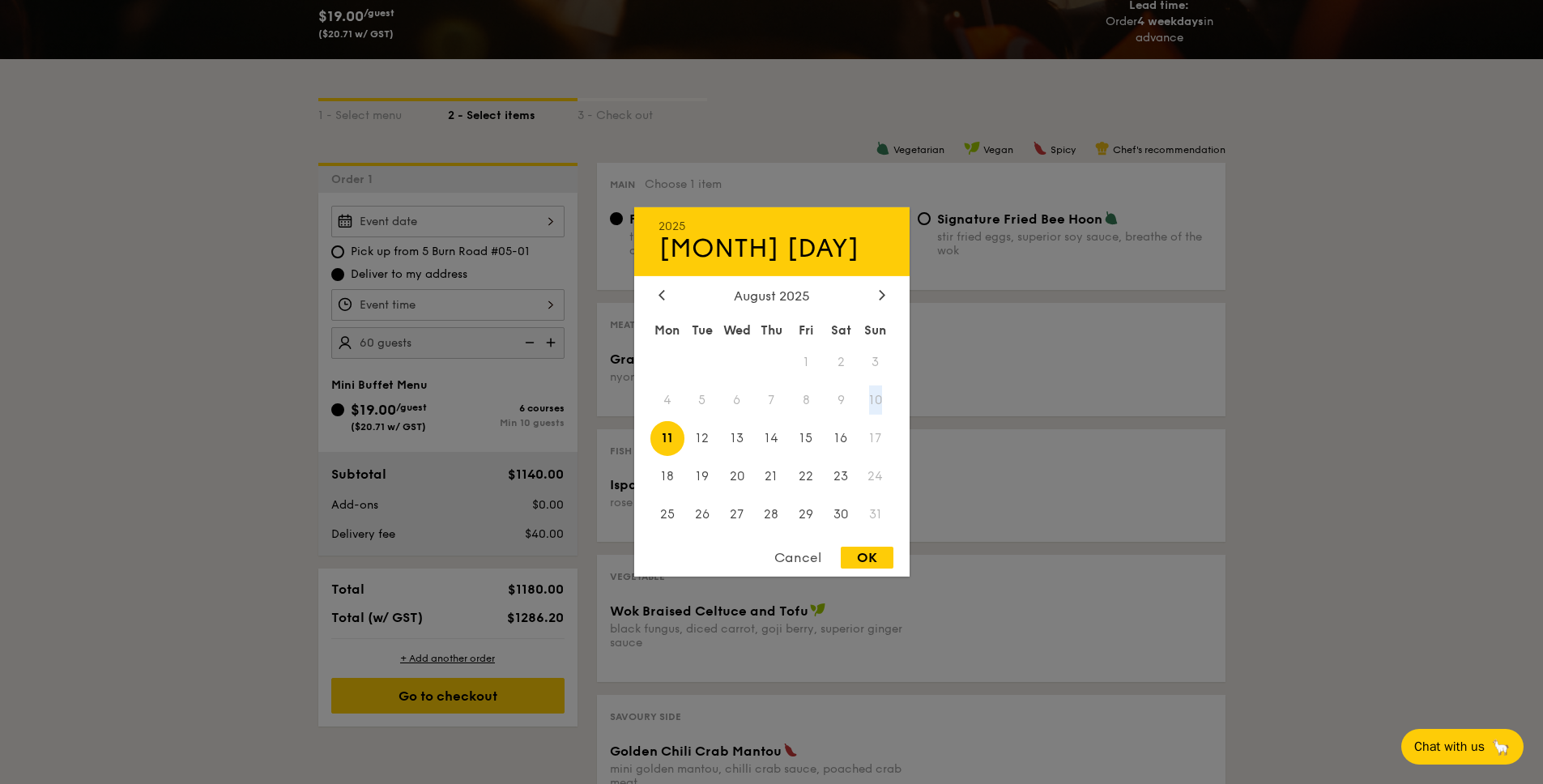 click on "10" at bounding box center [876, 400] 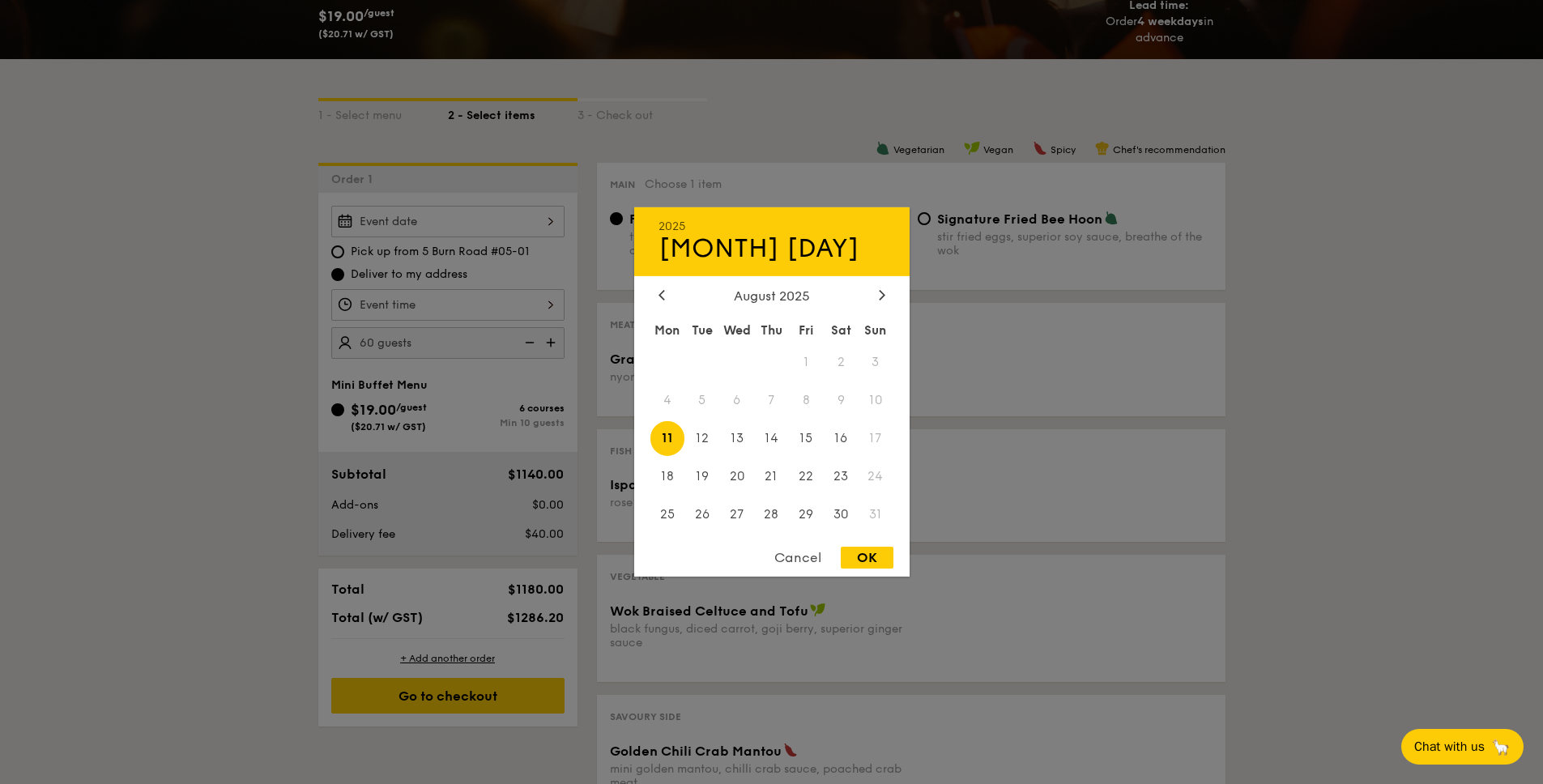 click on "9" at bounding box center [841, 400] 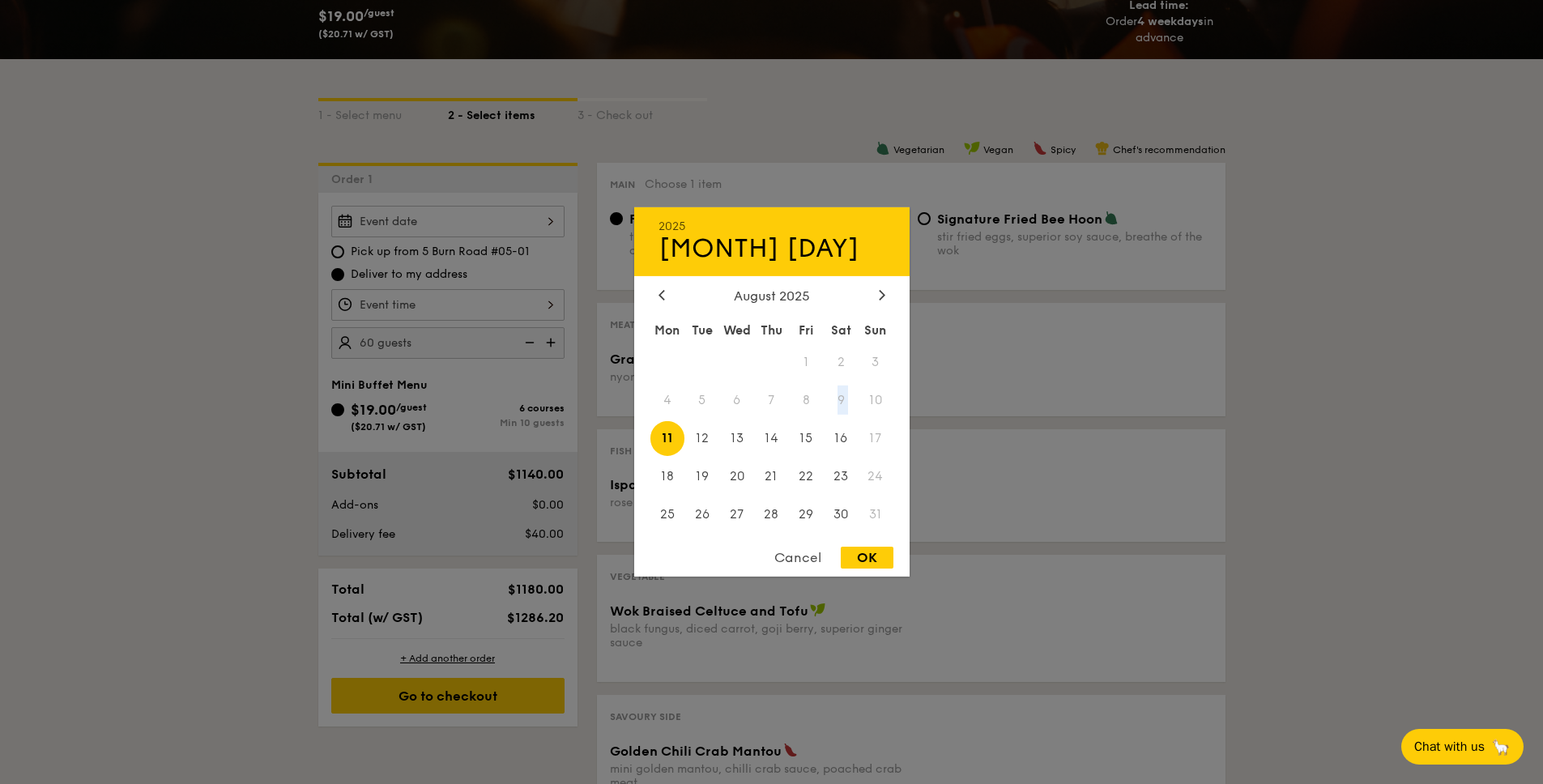 click on "9" at bounding box center [841, 400] 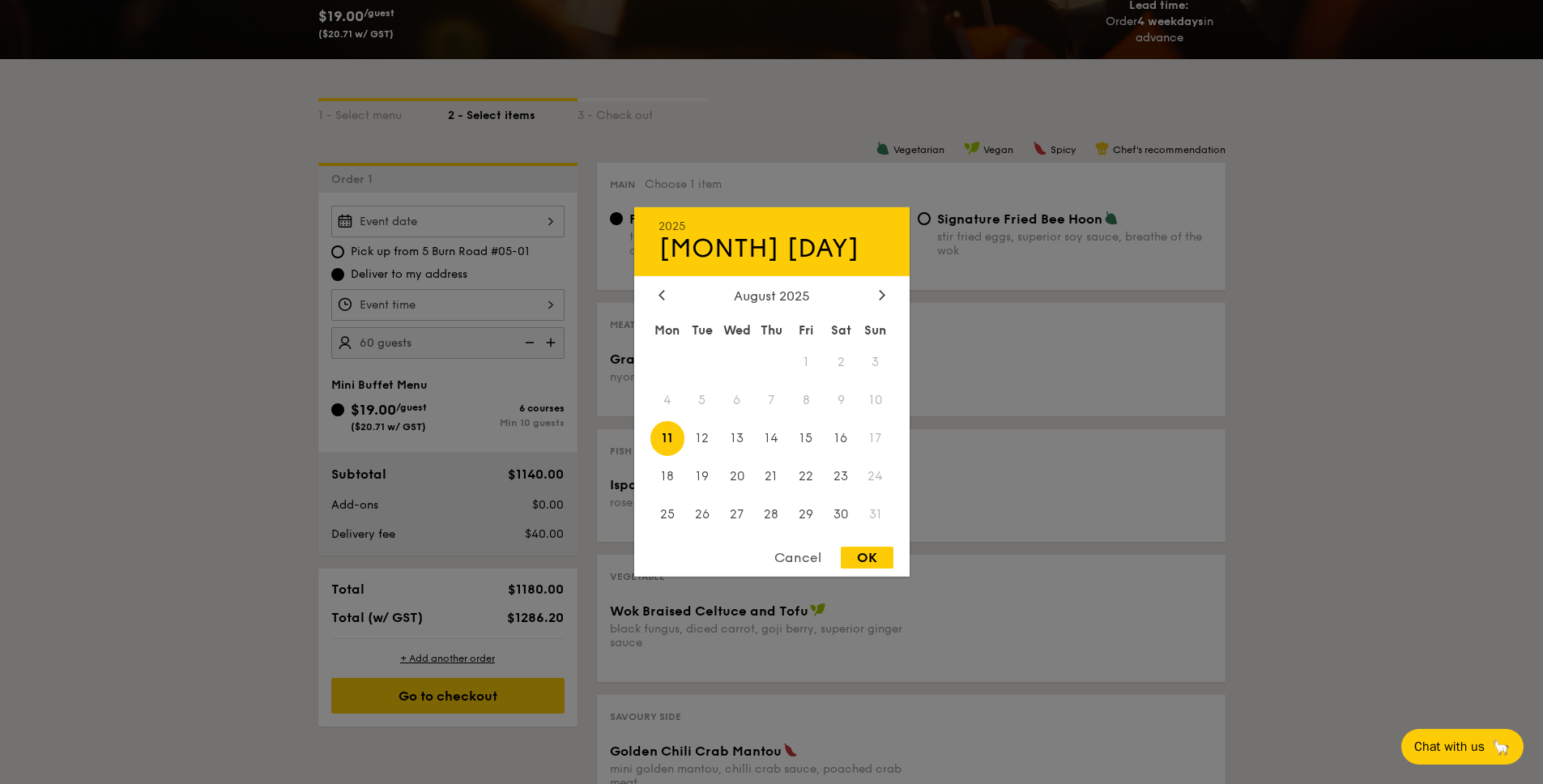 click on "24" at bounding box center (876, 475) 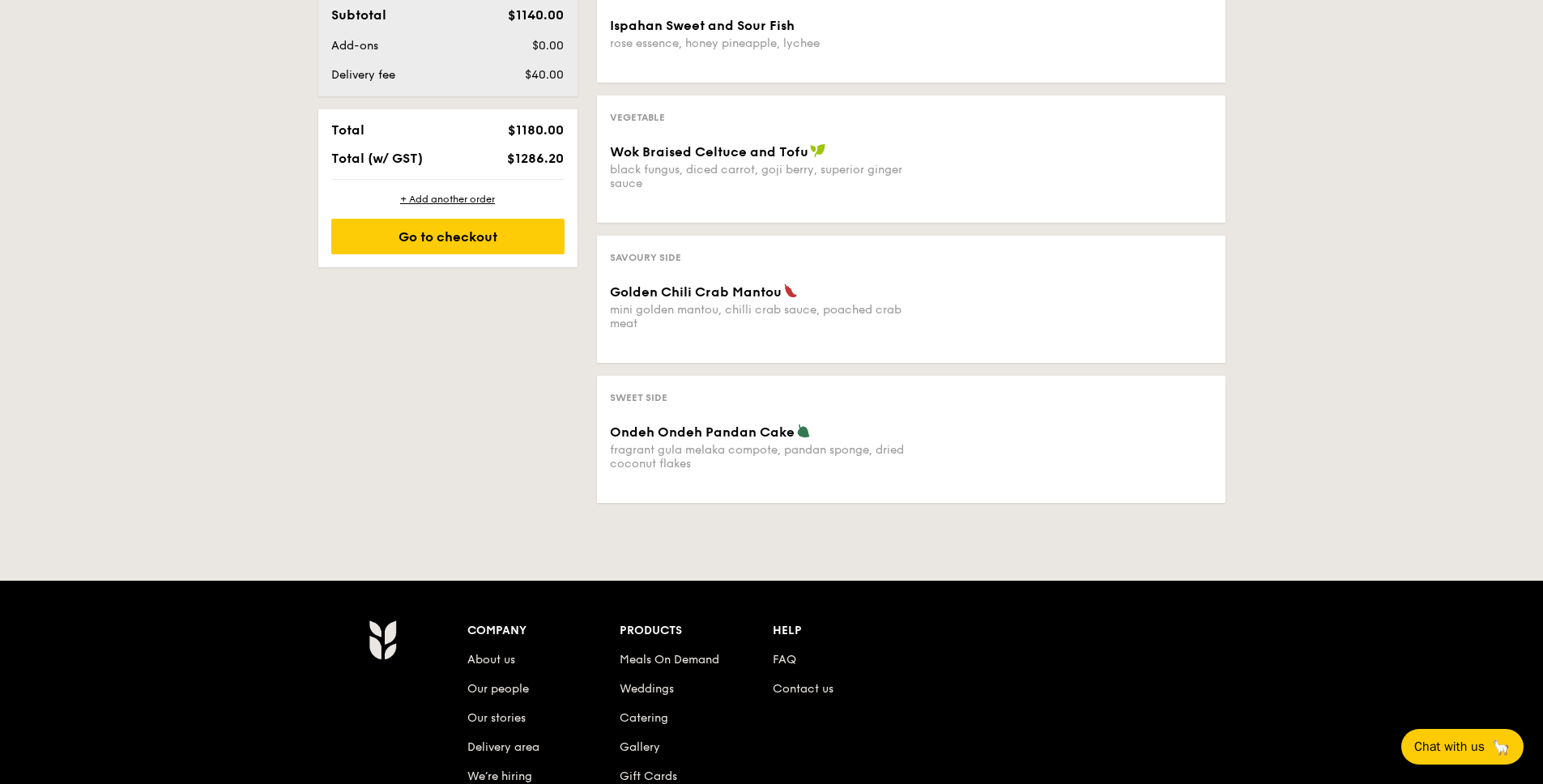 scroll, scrollTop: 787, scrollLeft: 0, axis: vertical 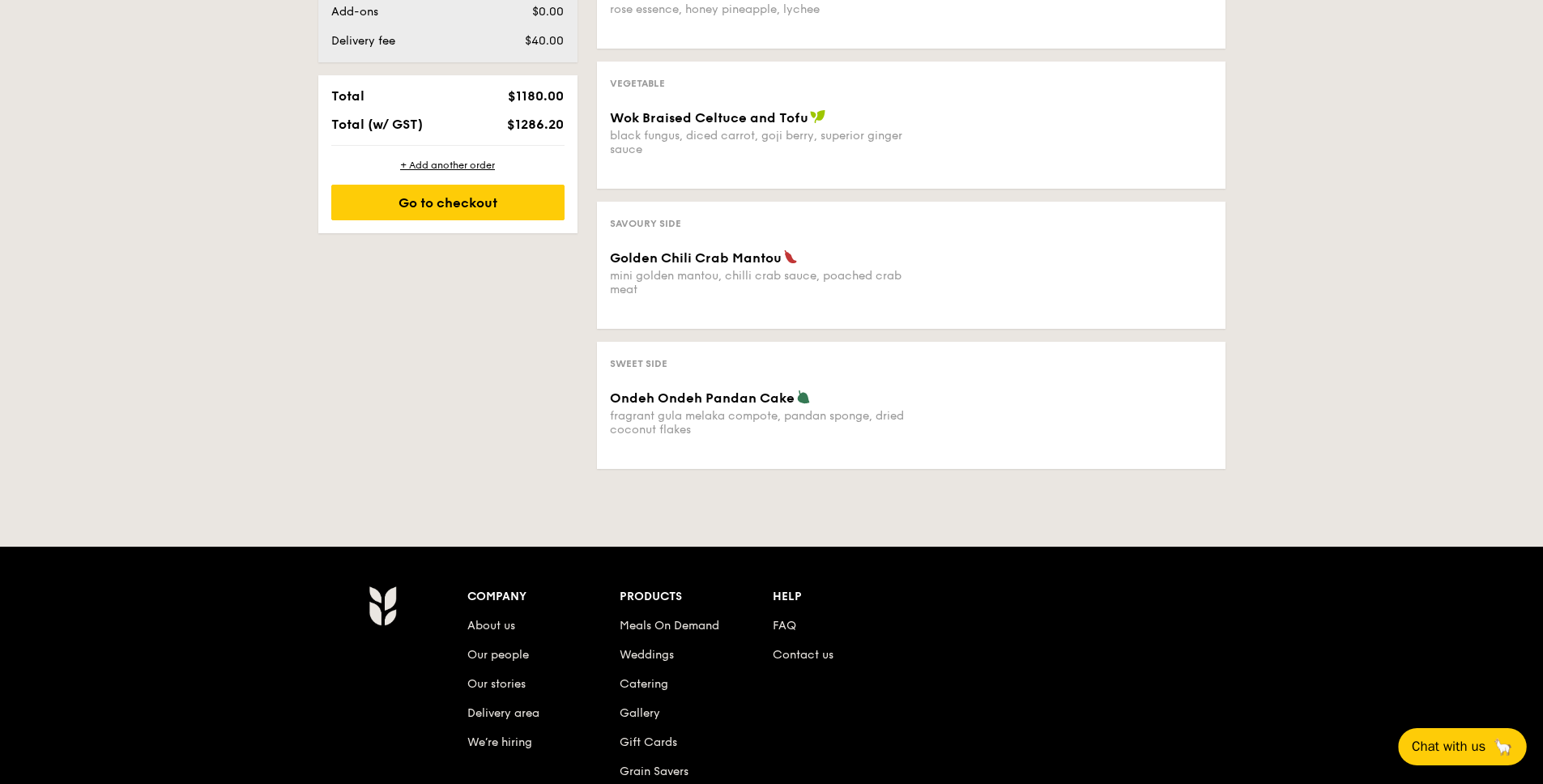 click on "Chat with us" at bounding box center (1448, 747) 